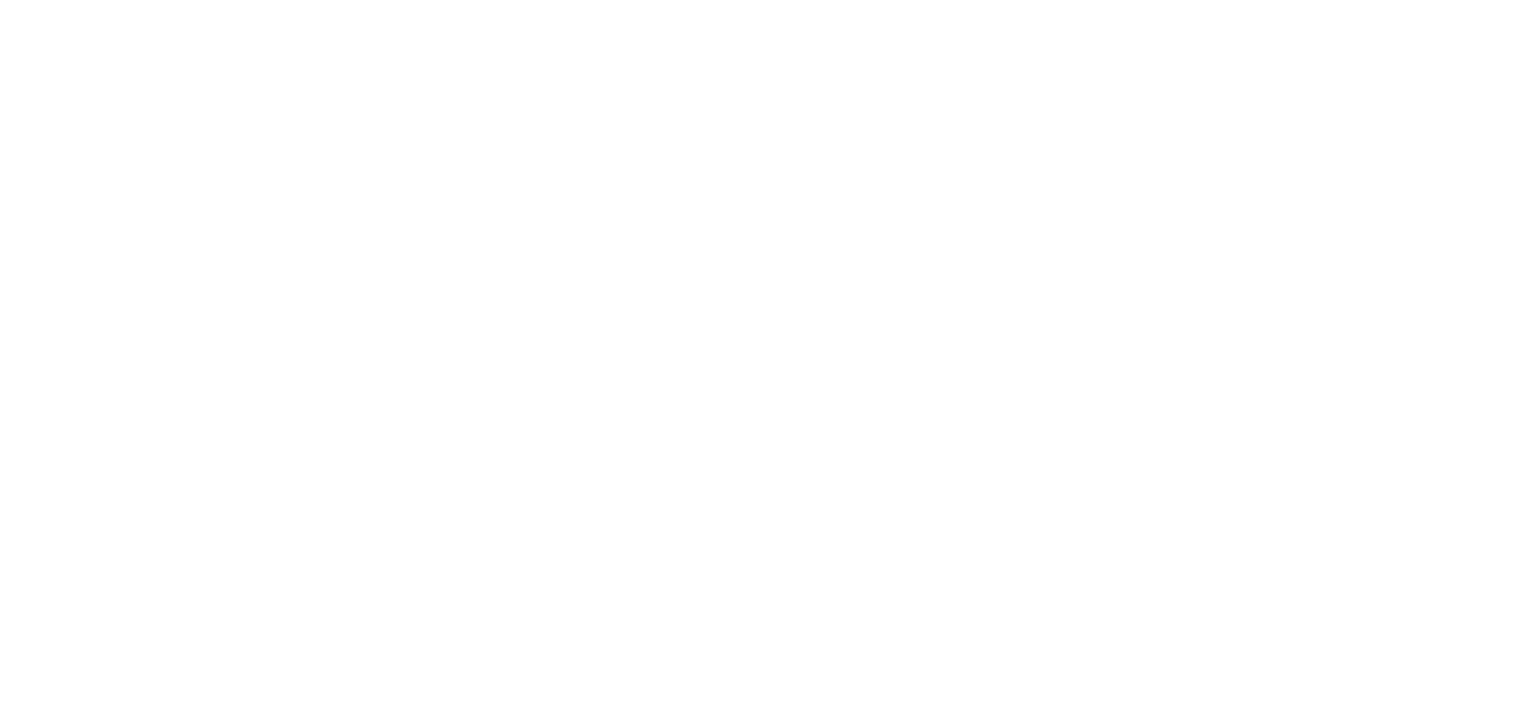 scroll, scrollTop: 0, scrollLeft: 0, axis: both 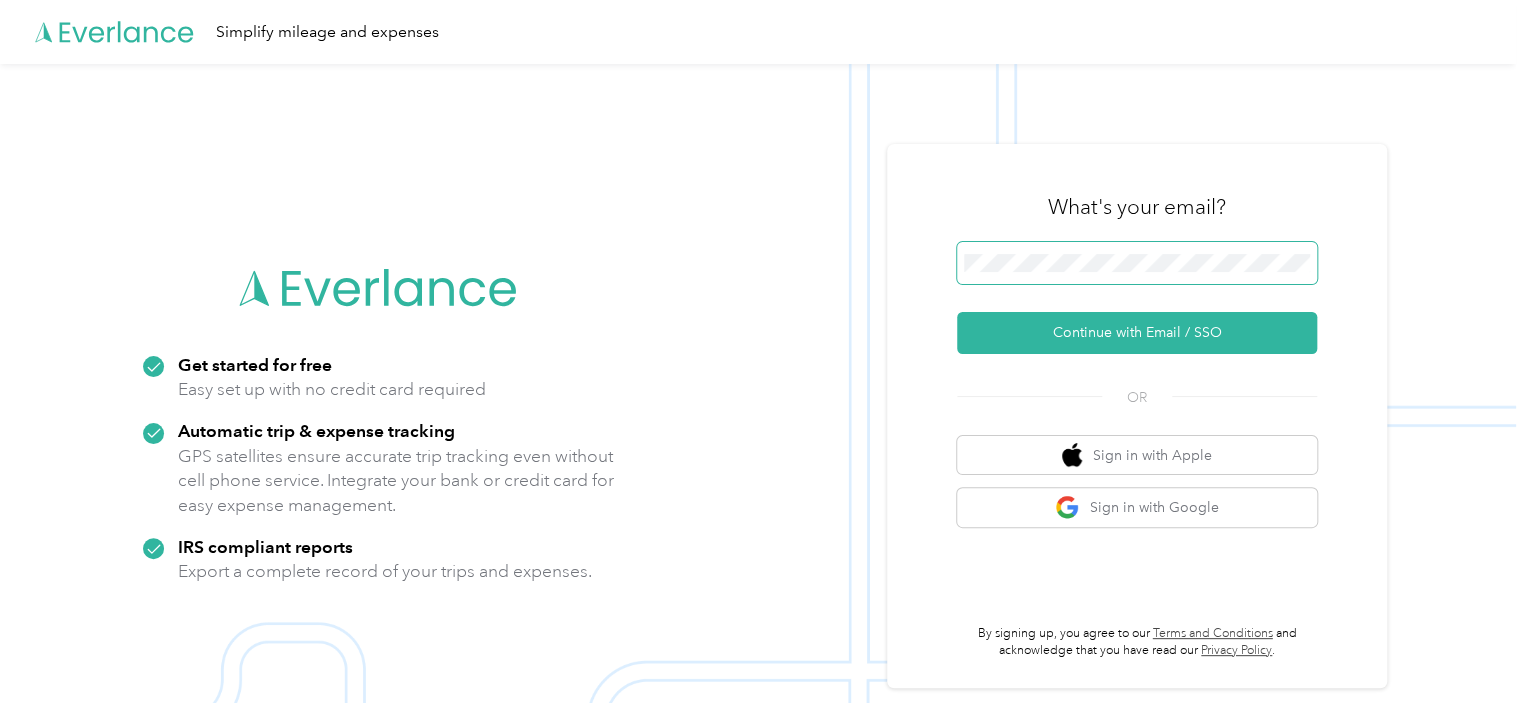 click at bounding box center [1137, 263] 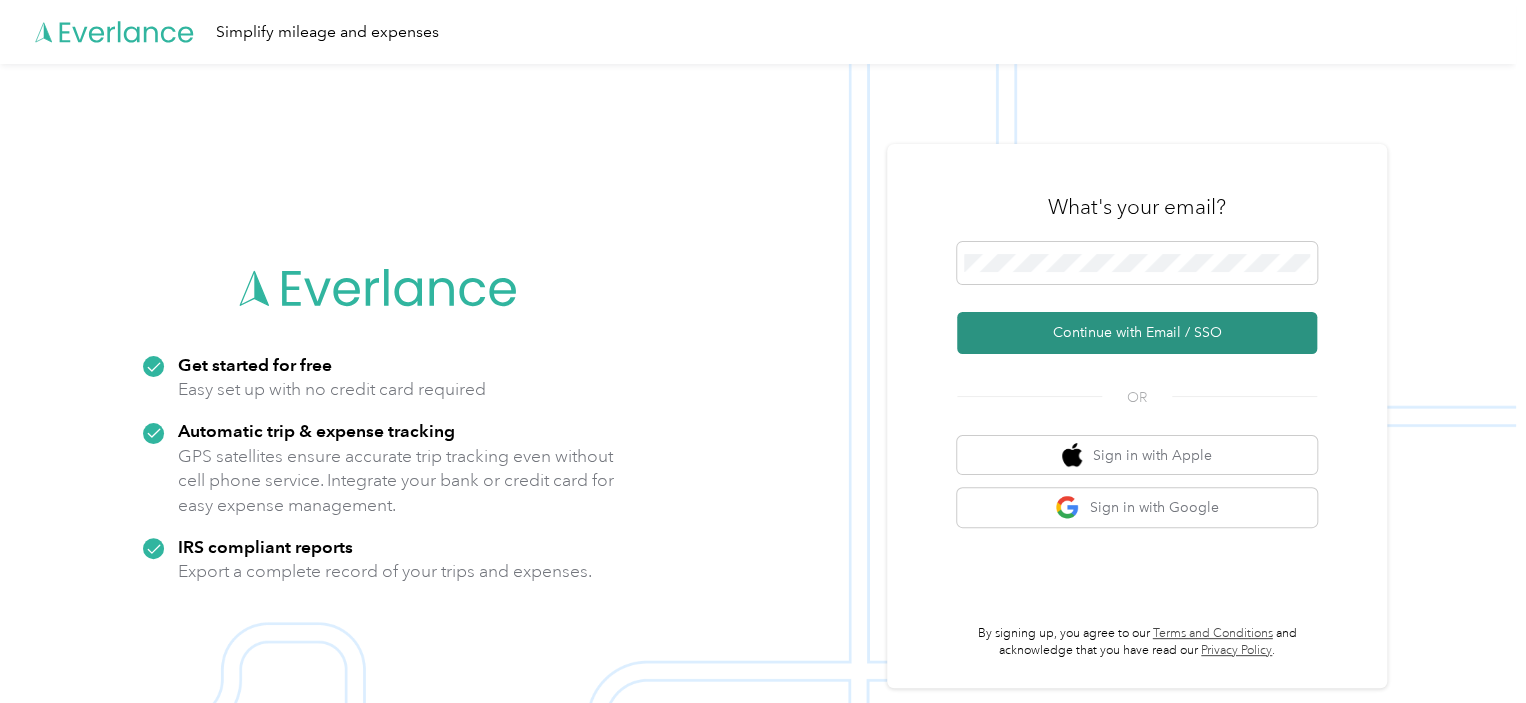 click on "Continue with Email / SSO" at bounding box center [1137, 333] 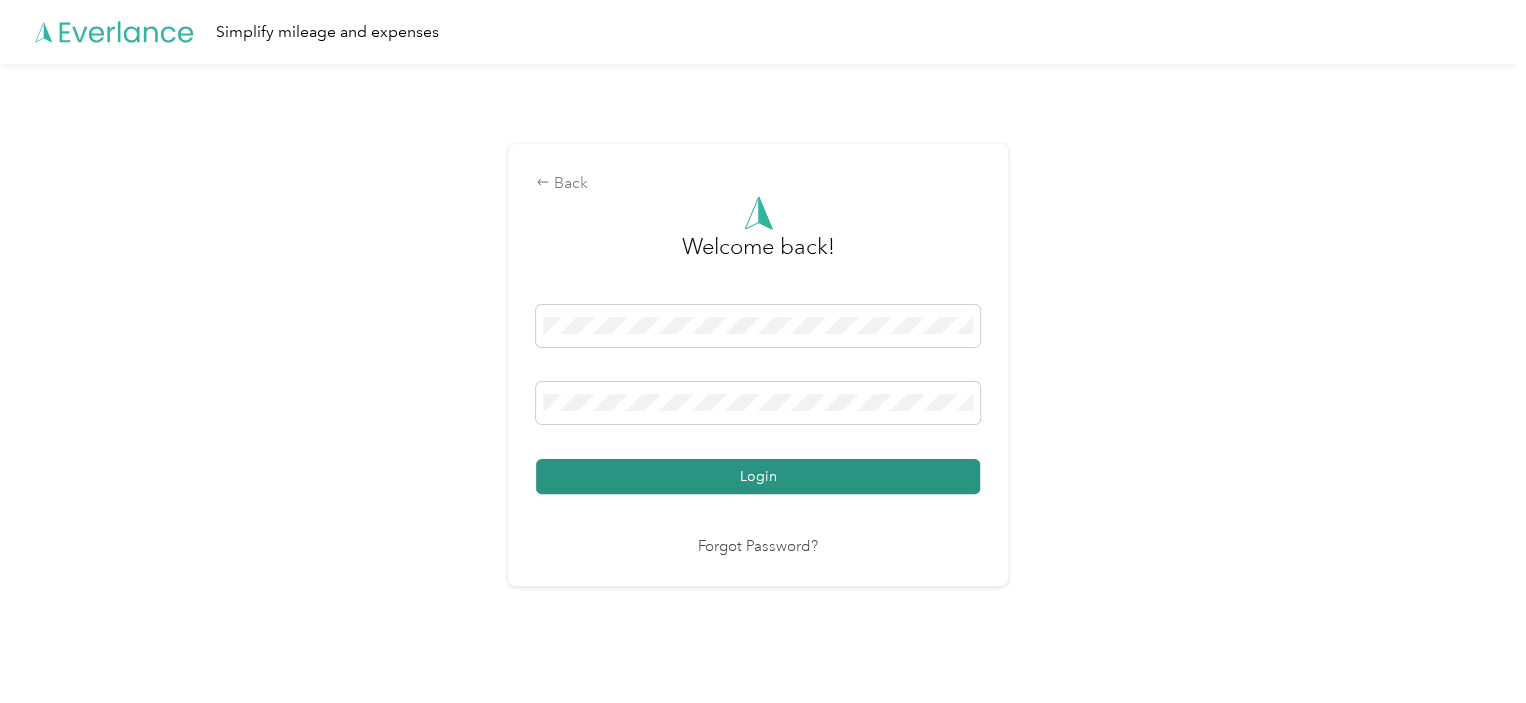 click on "Login" at bounding box center (758, 476) 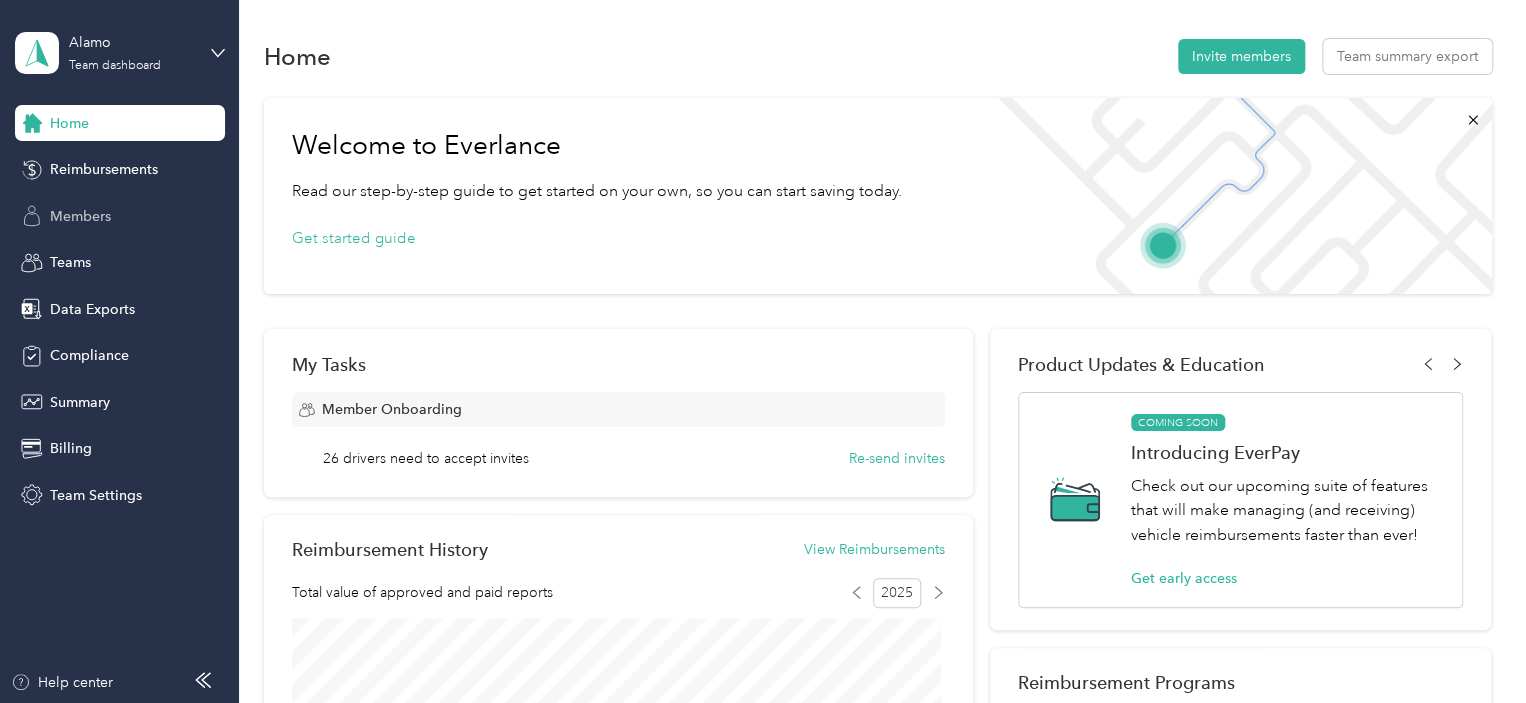 click on "Members" at bounding box center [80, 216] 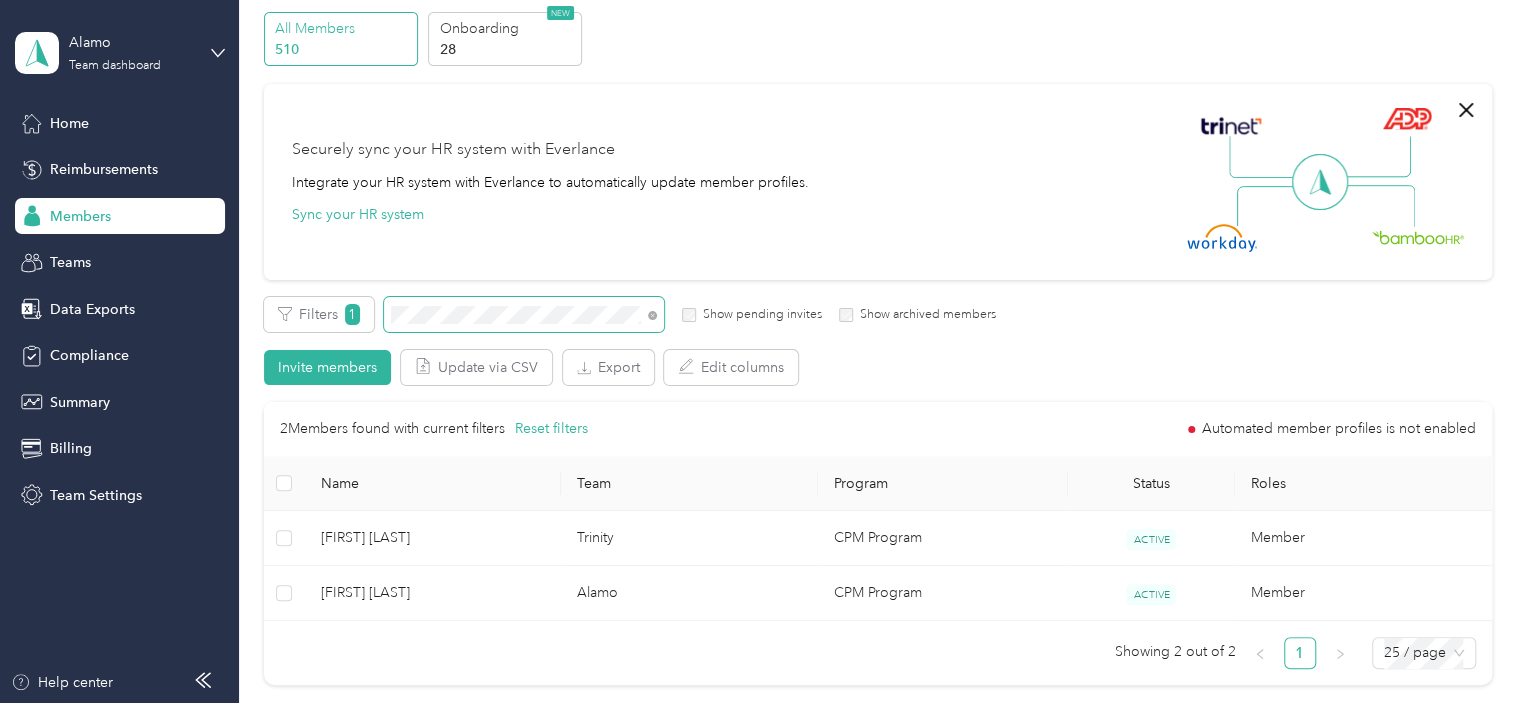 scroll, scrollTop: 200, scrollLeft: 0, axis: vertical 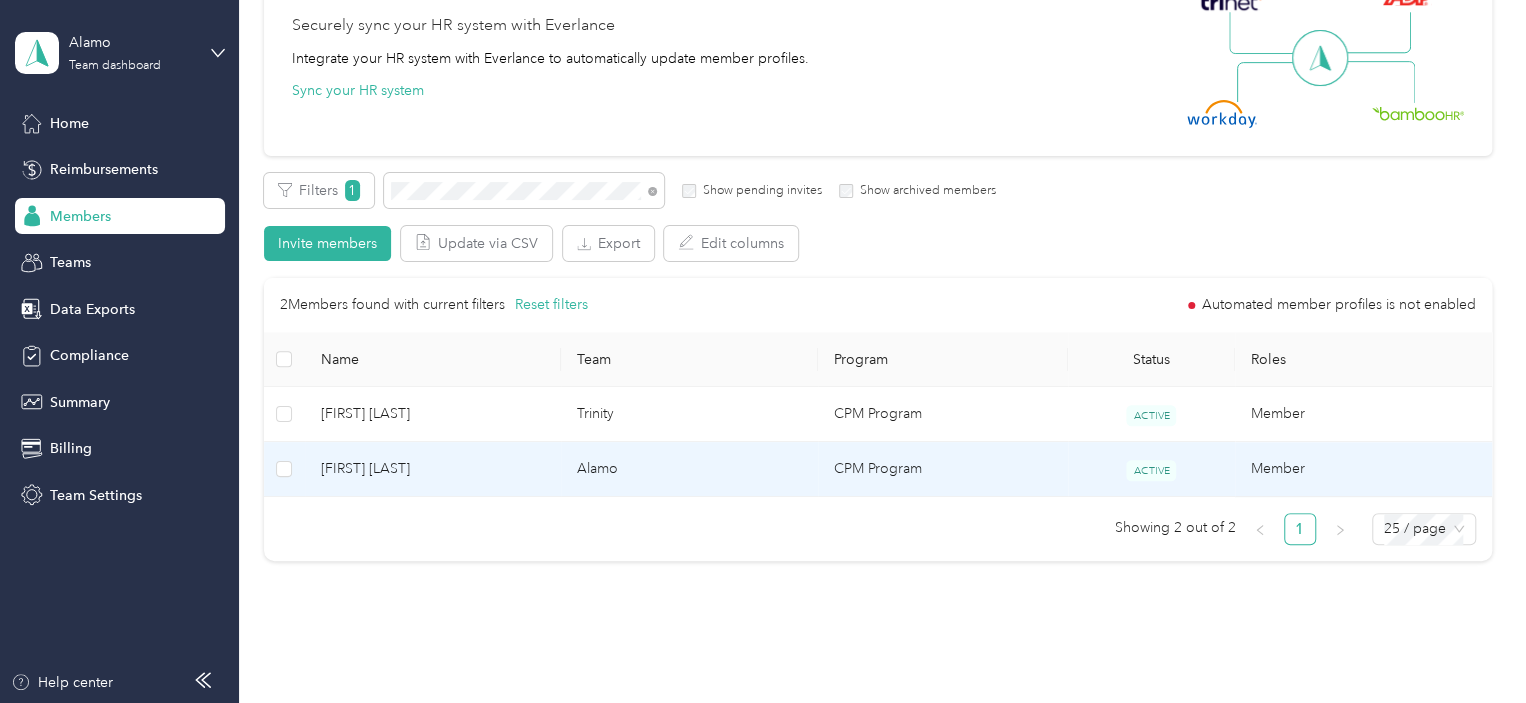 click on "[FIRST] [LAST]" at bounding box center [433, 469] 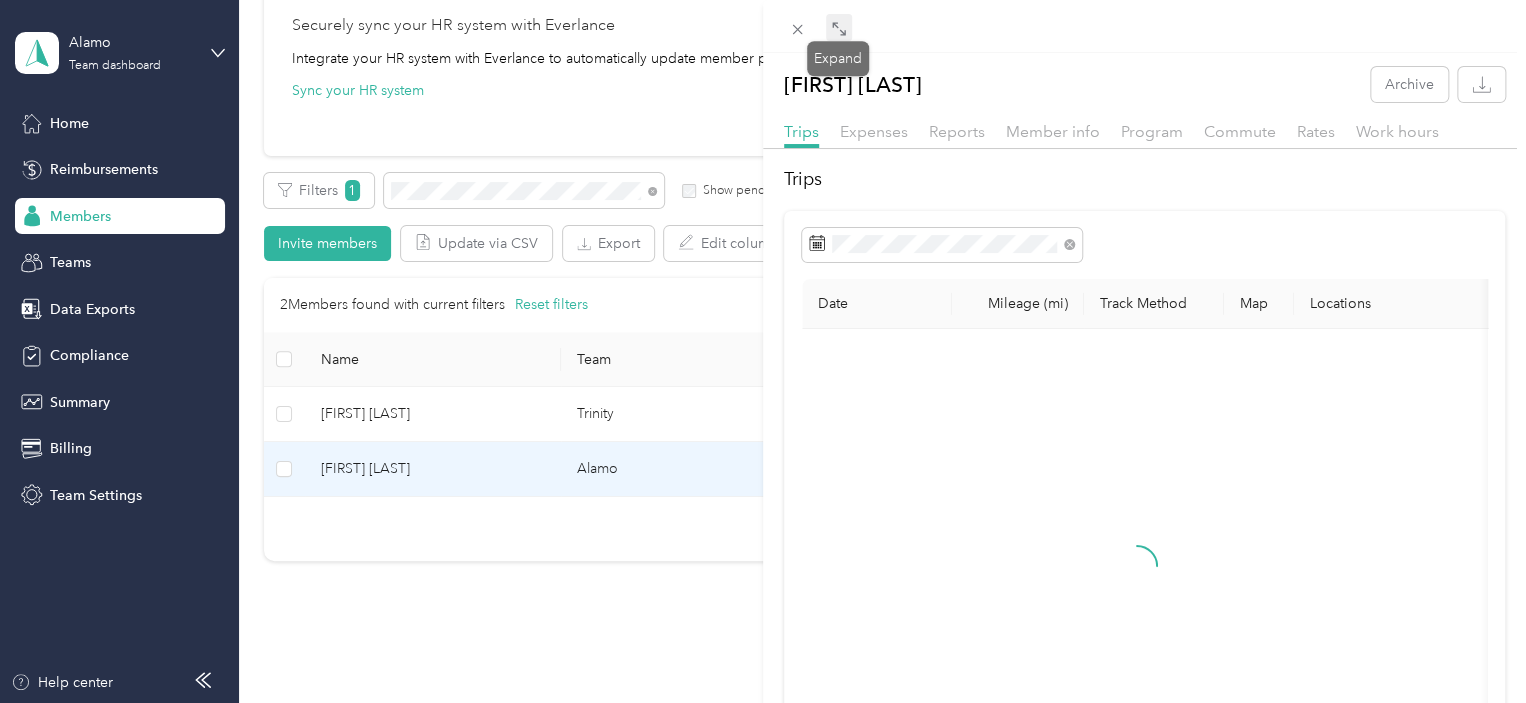 click 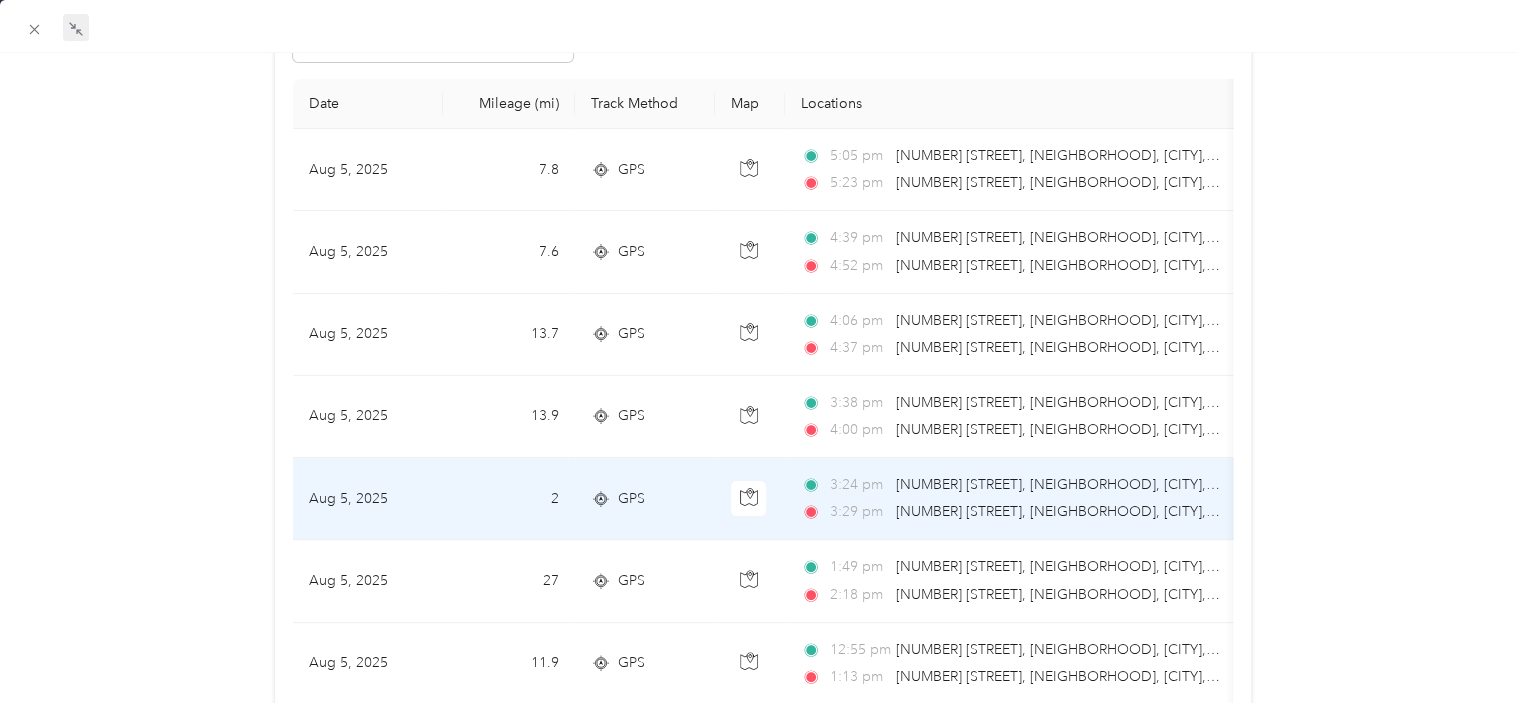 scroll, scrollTop: 300, scrollLeft: 0, axis: vertical 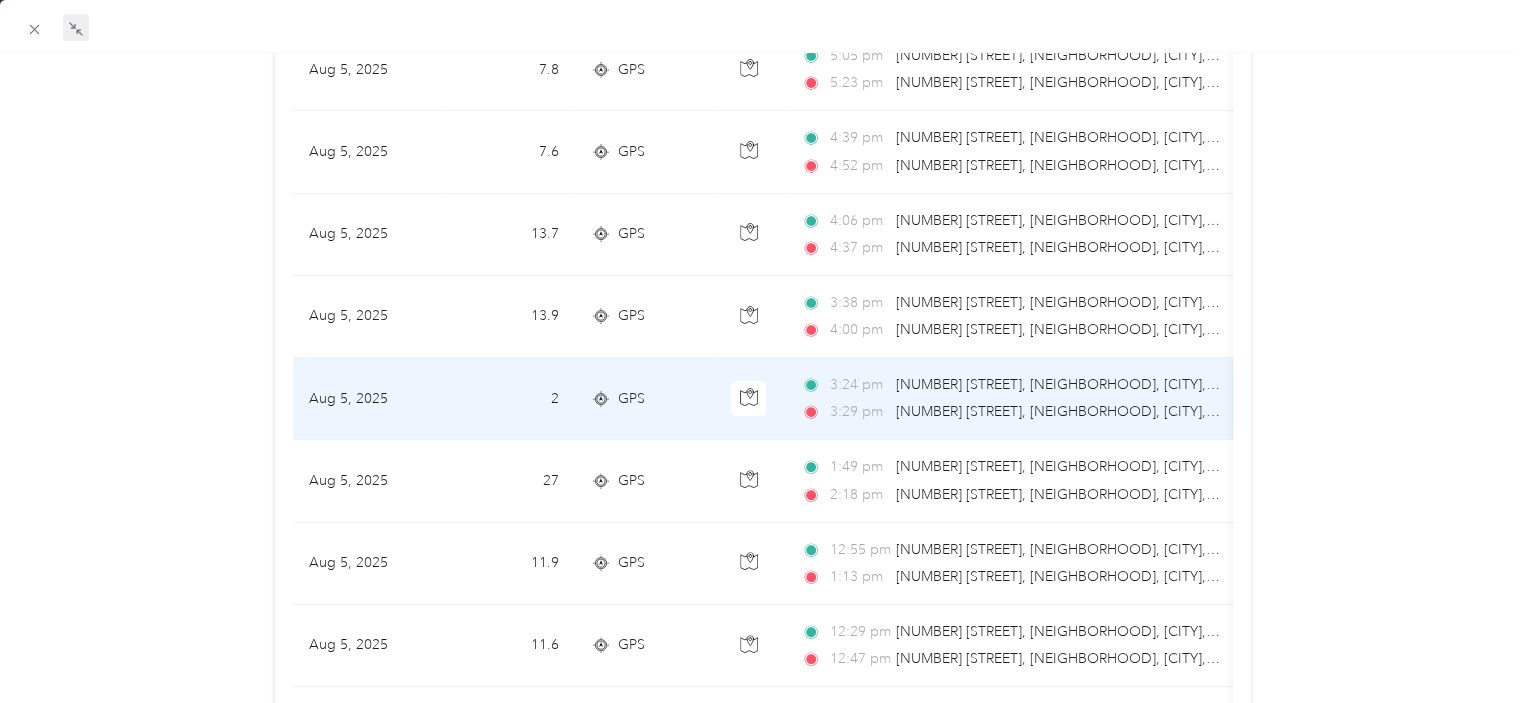 click on "[NUMBER] [STREET], [NEIGHBORHOOD], [CITY], [STATE]" at bounding box center (1077, 411) 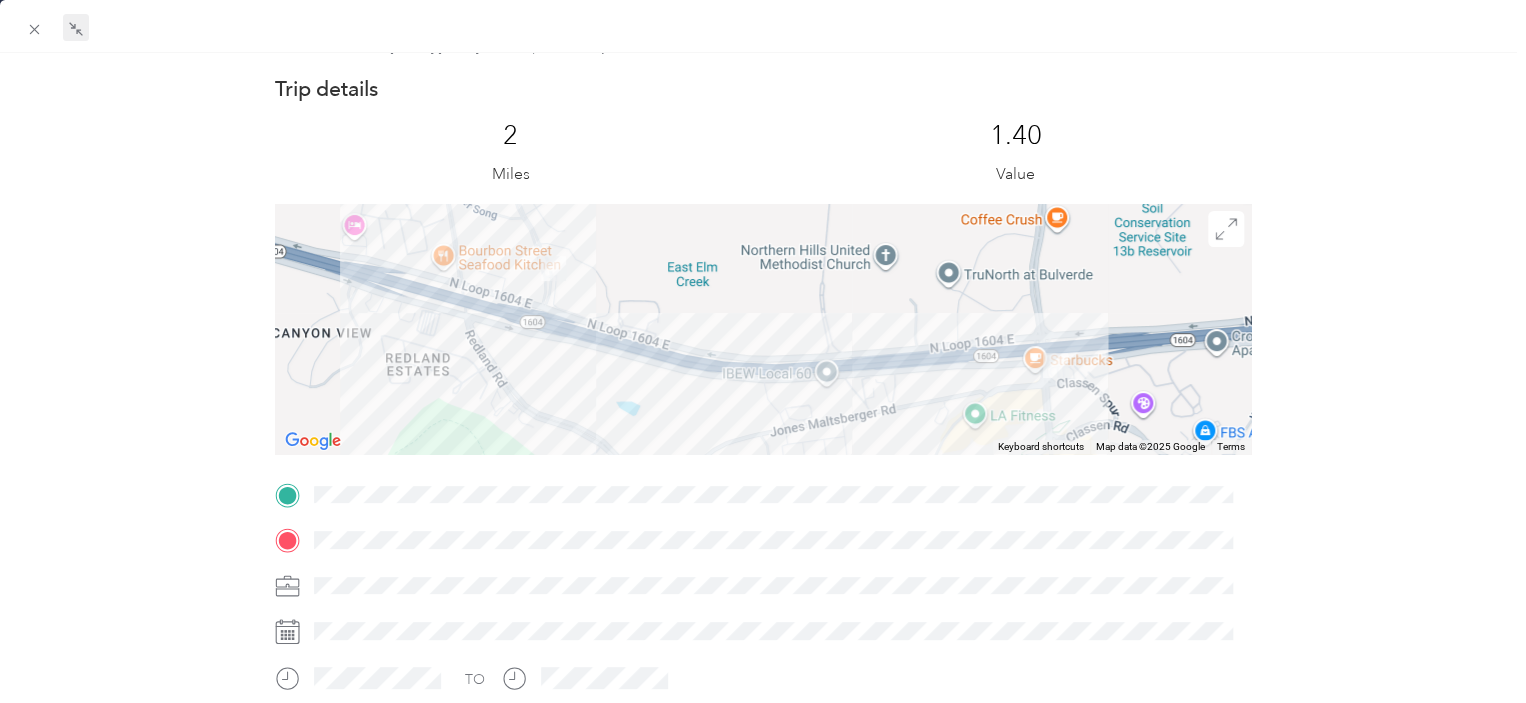 scroll, scrollTop: 0, scrollLeft: 0, axis: both 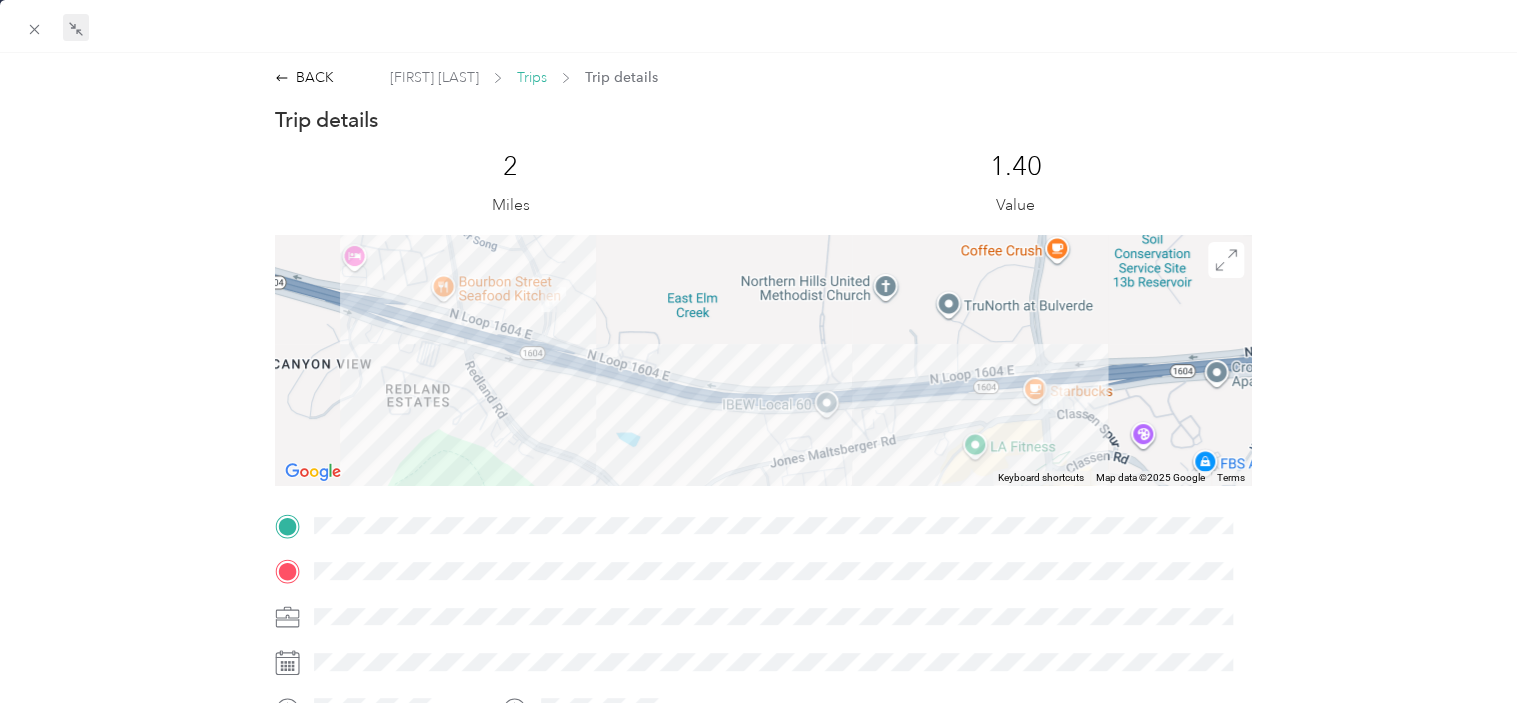 click on "Trips" at bounding box center (532, 77) 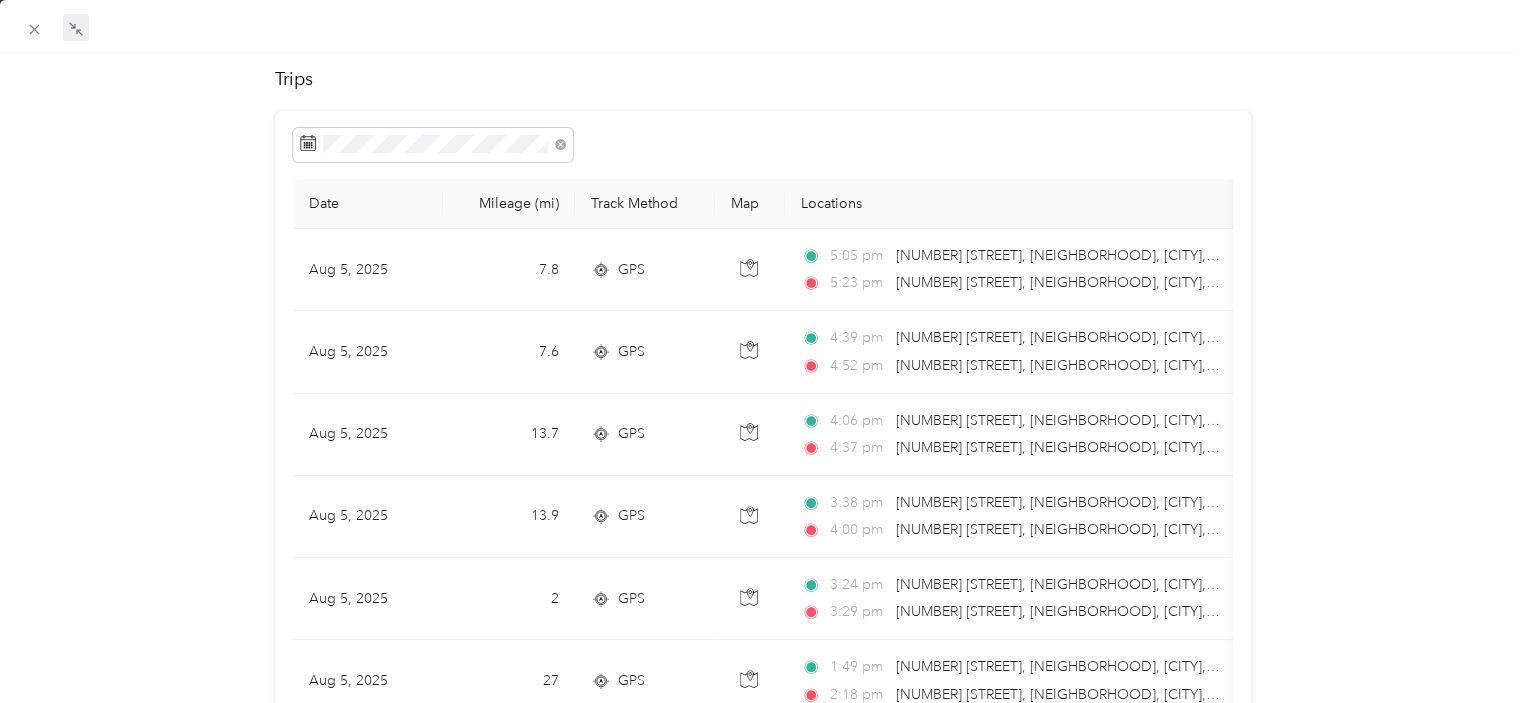 scroll, scrollTop: 200, scrollLeft: 0, axis: vertical 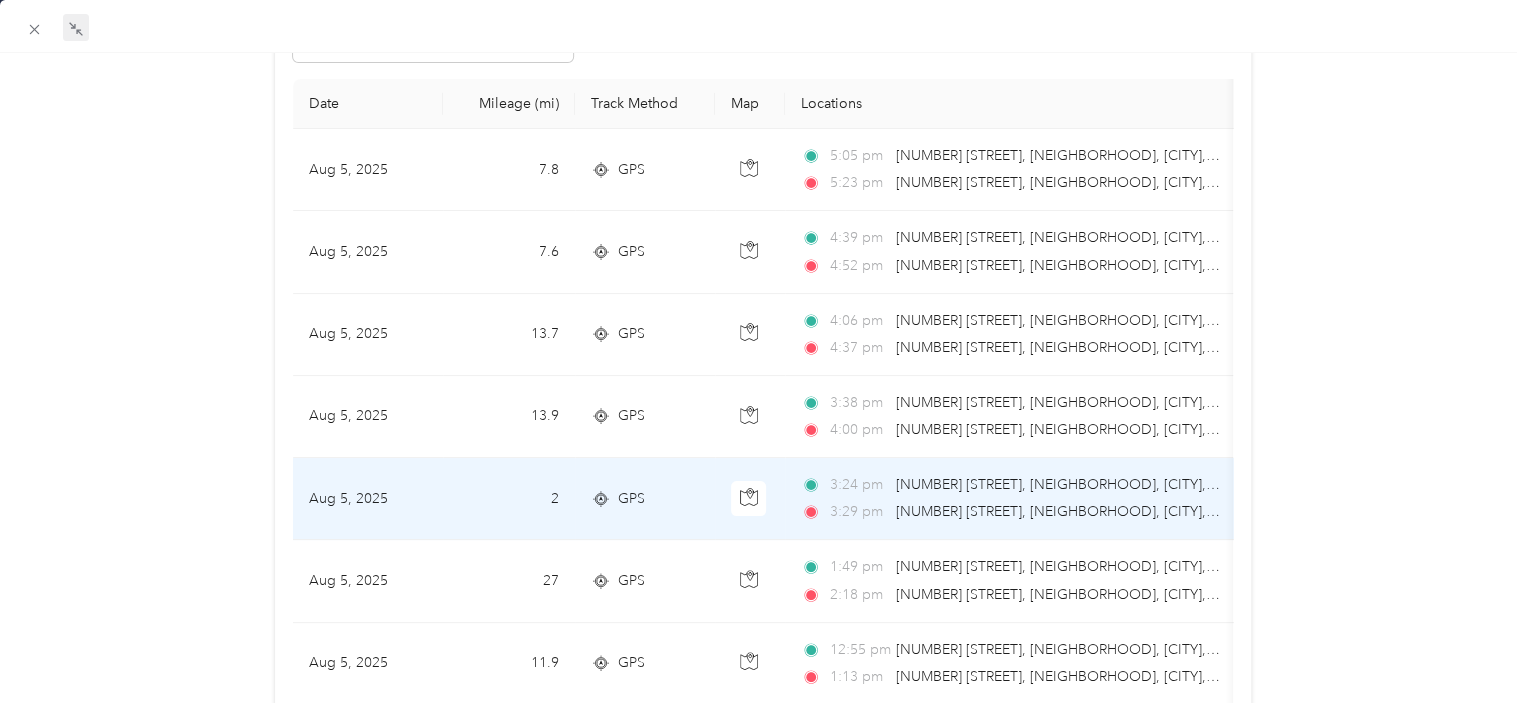 click on "[NUMBER] [STREET], [NEIGHBORHOOD], [CITY], [STATE]" at bounding box center [1077, 511] 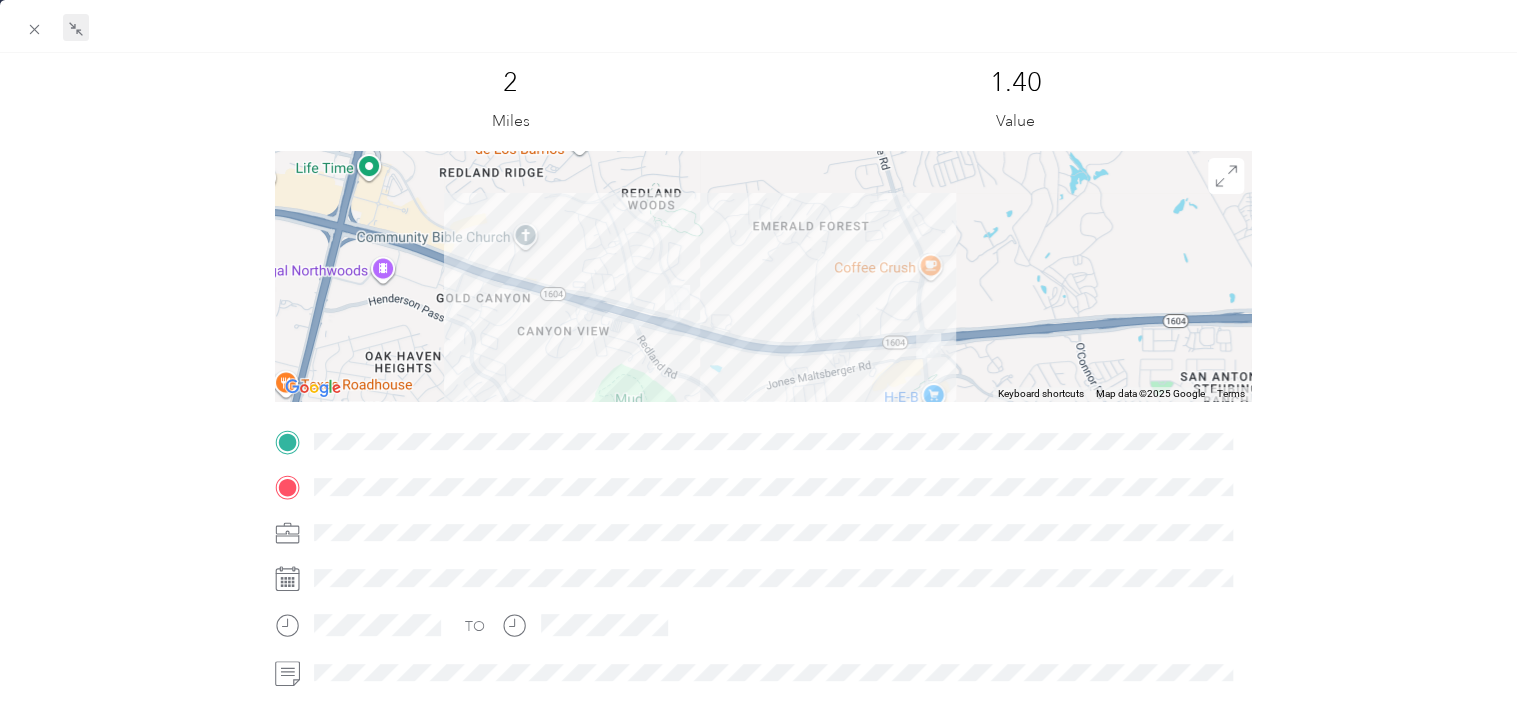 scroll, scrollTop: 0, scrollLeft: 0, axis: both 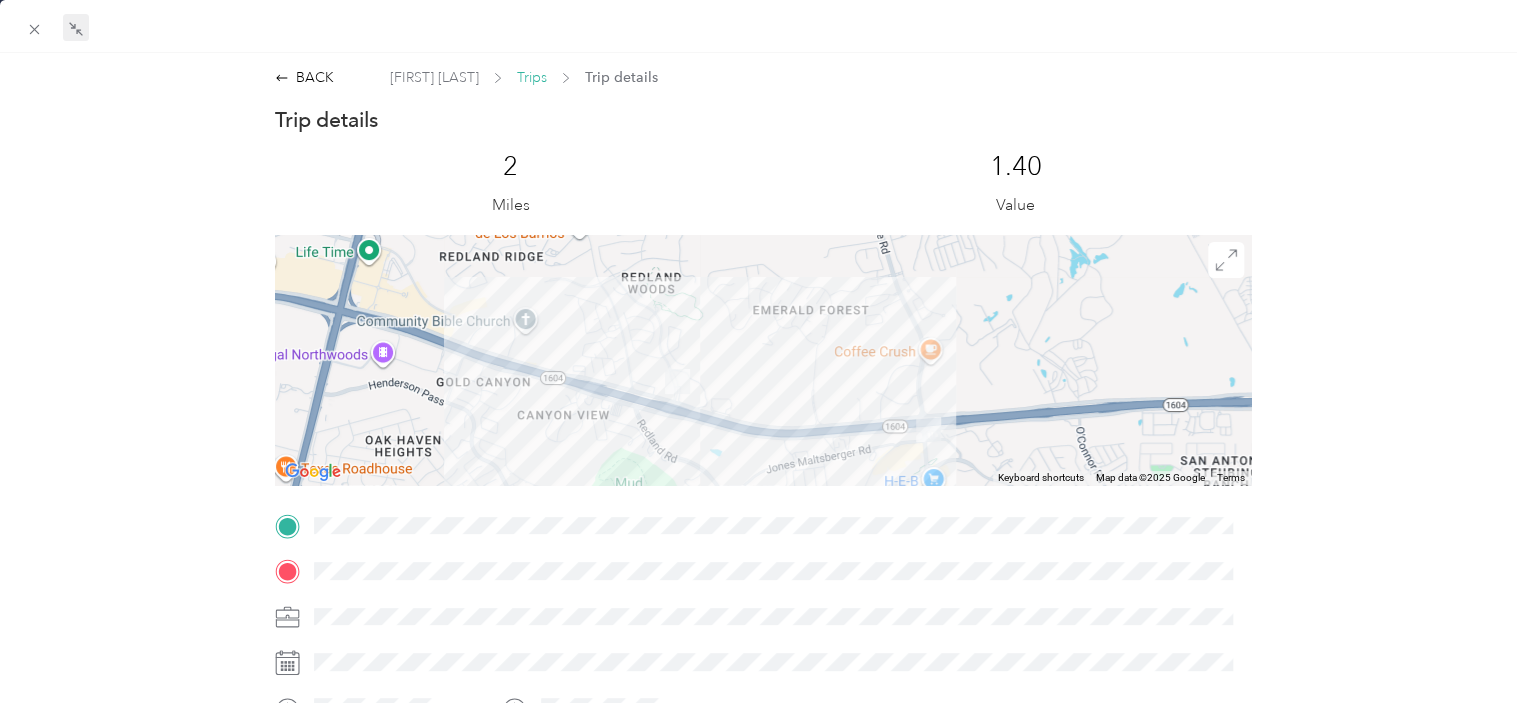 click on "Trips" at bounding box center (532, 77) 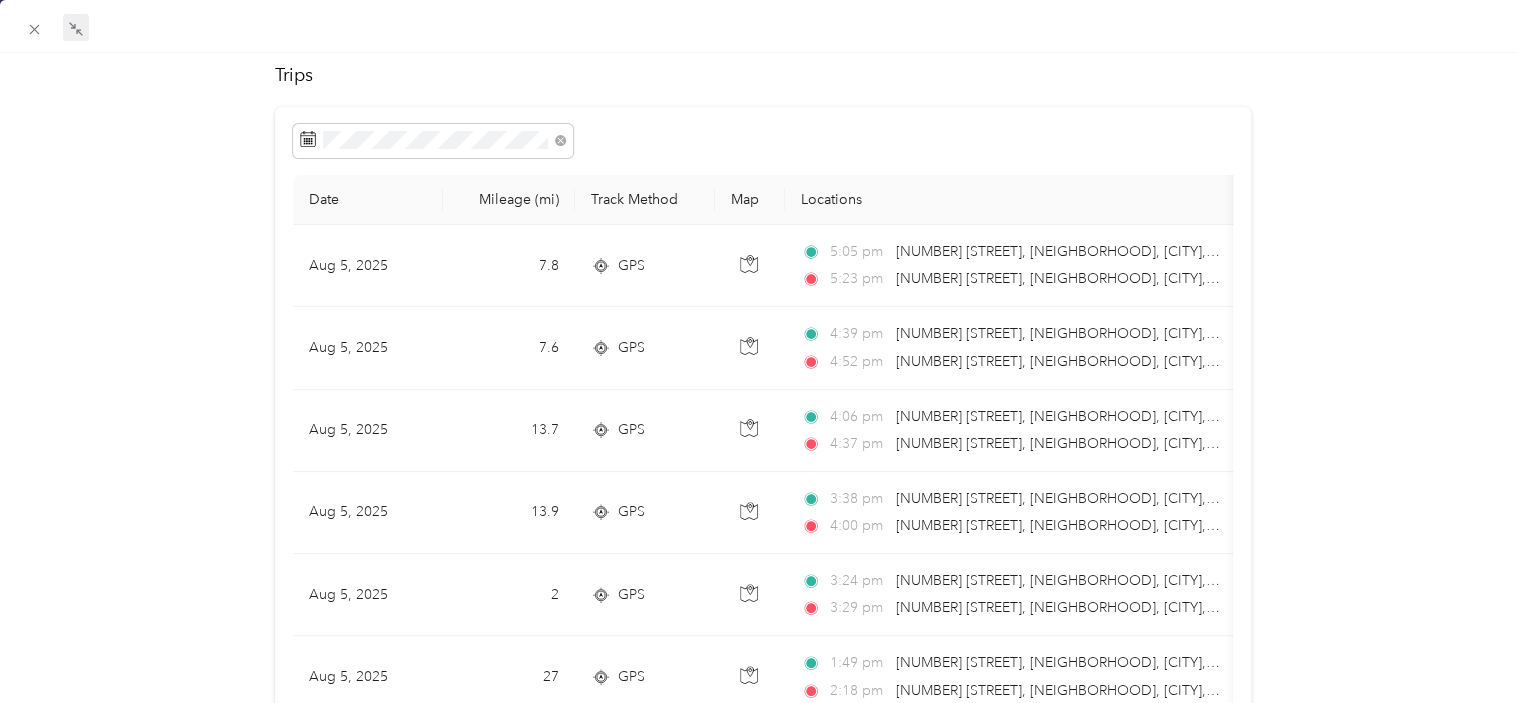 scroll, scrollTop: 200, scrollLeft: 0, axis: vertical 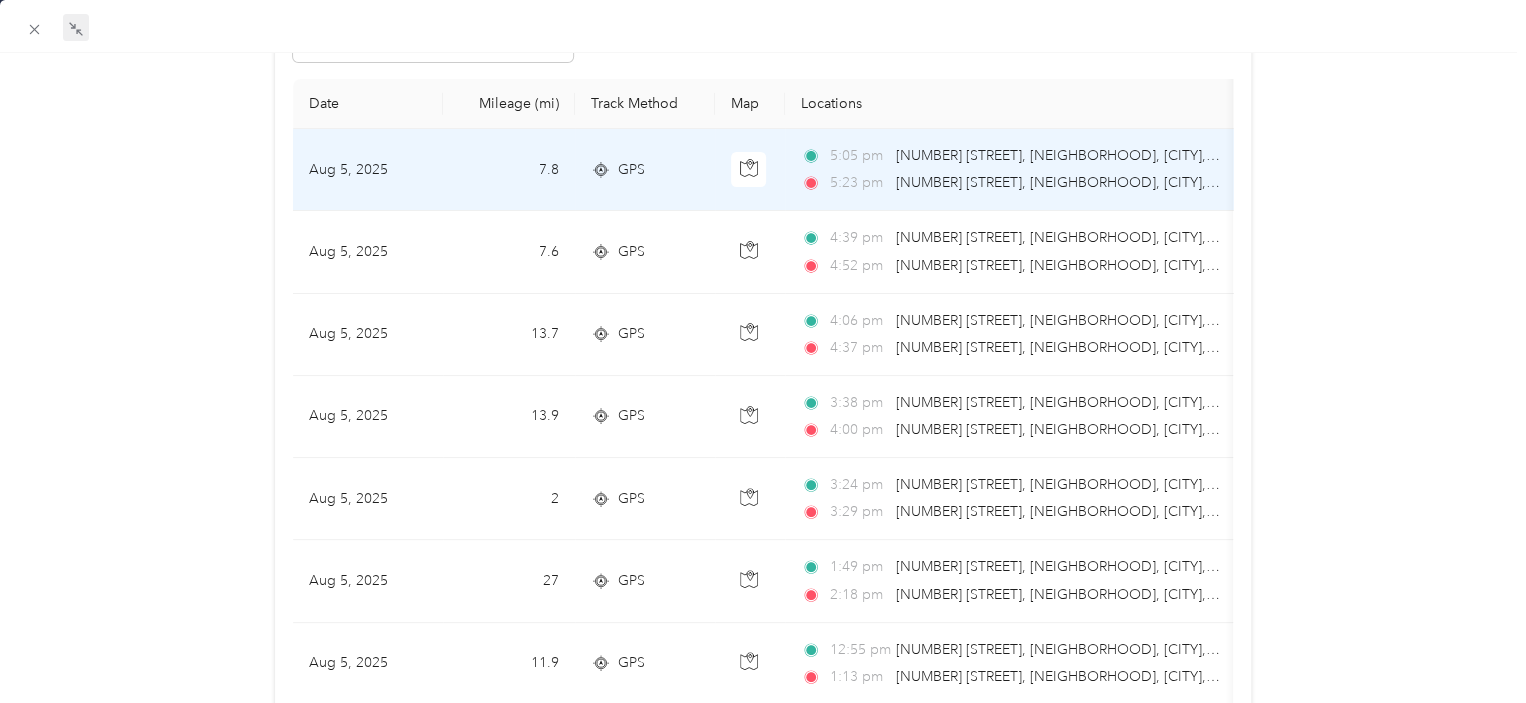 click on "[NUMBER] [STREET], [NEIGHBORHOOD], [CITY], [STATE]" at bounding box center (1077, 182) 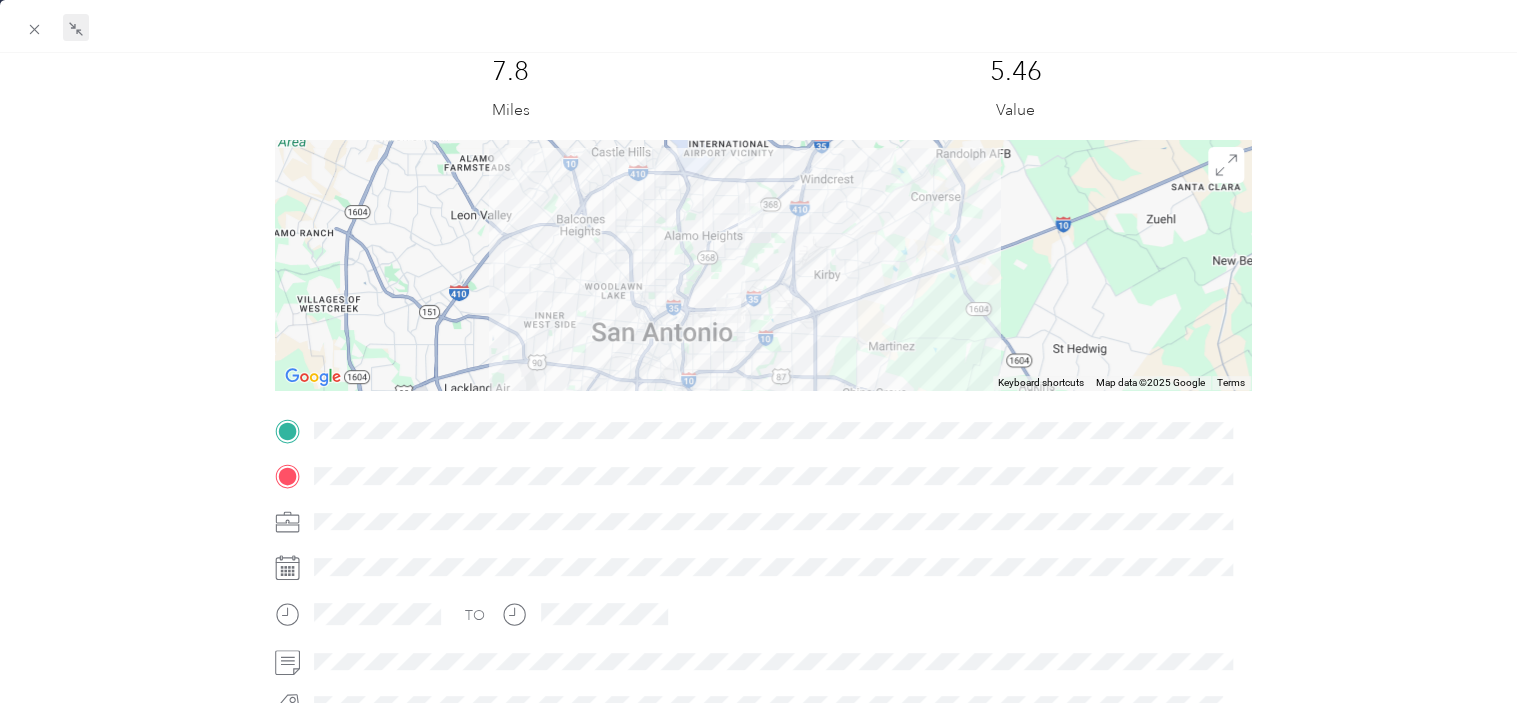 scroll, scrollTop: 0, scrollLeft: 0, axis: both 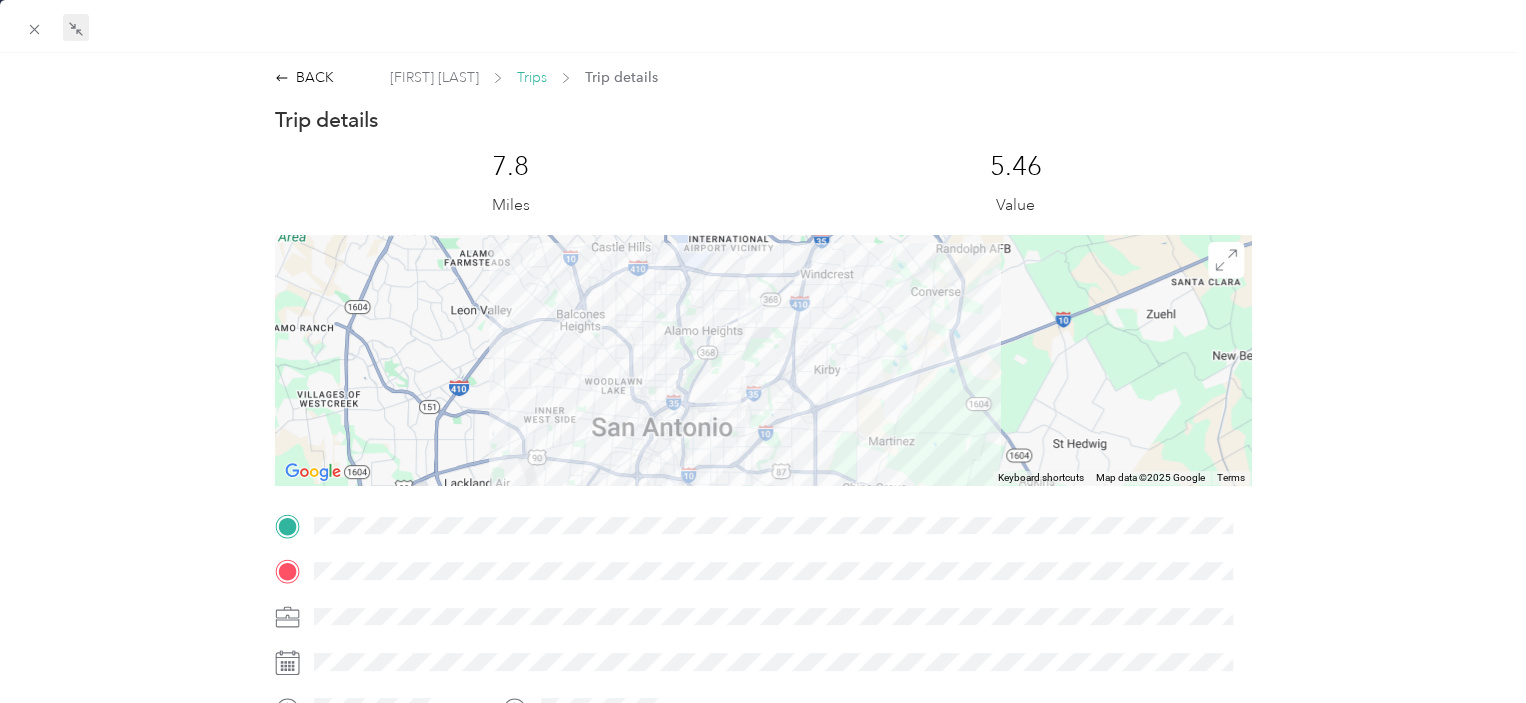 click on "Trips" at bounding box center (532, 77) 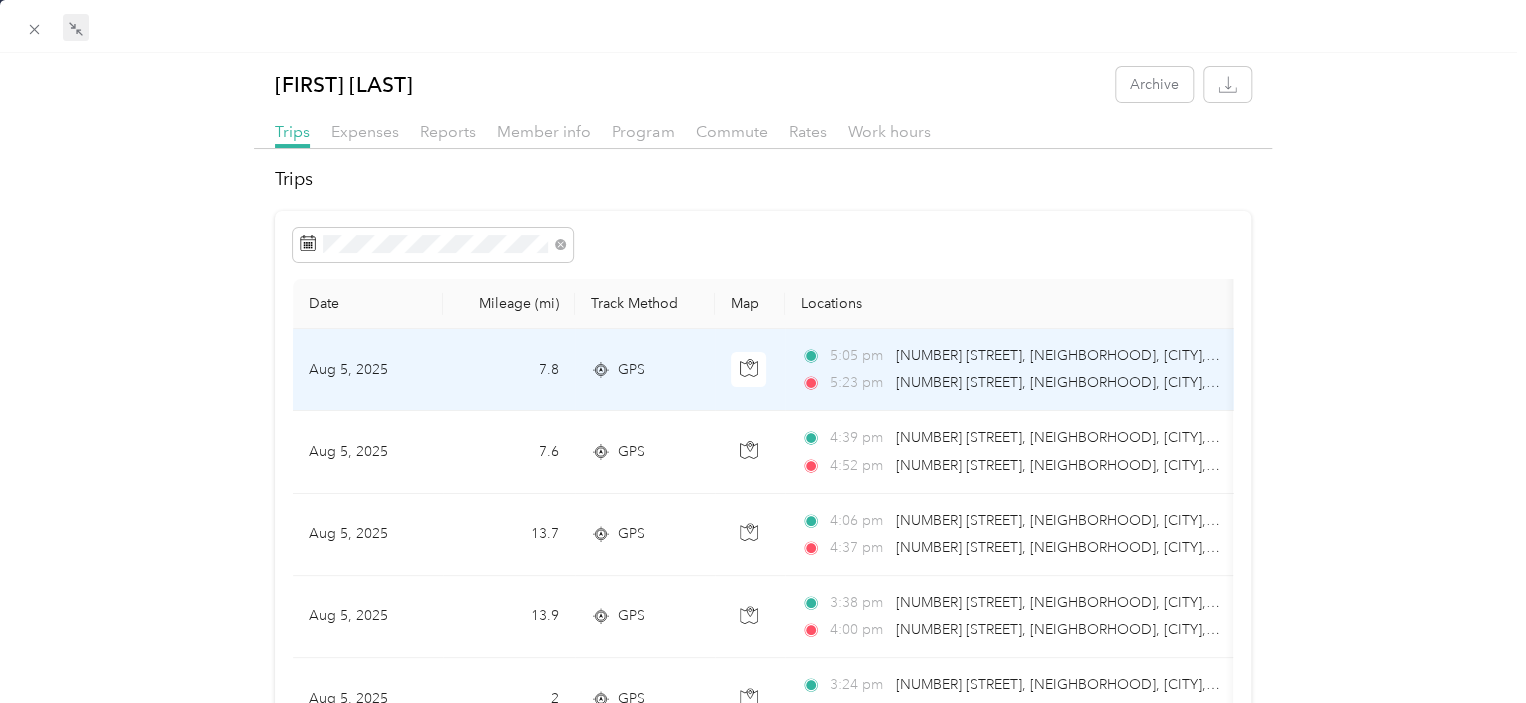 click on "[NUMBER] [STREET], [NEIGHBORHOOD], [CITY], [STATE]" at bounding box center (1077, 382) 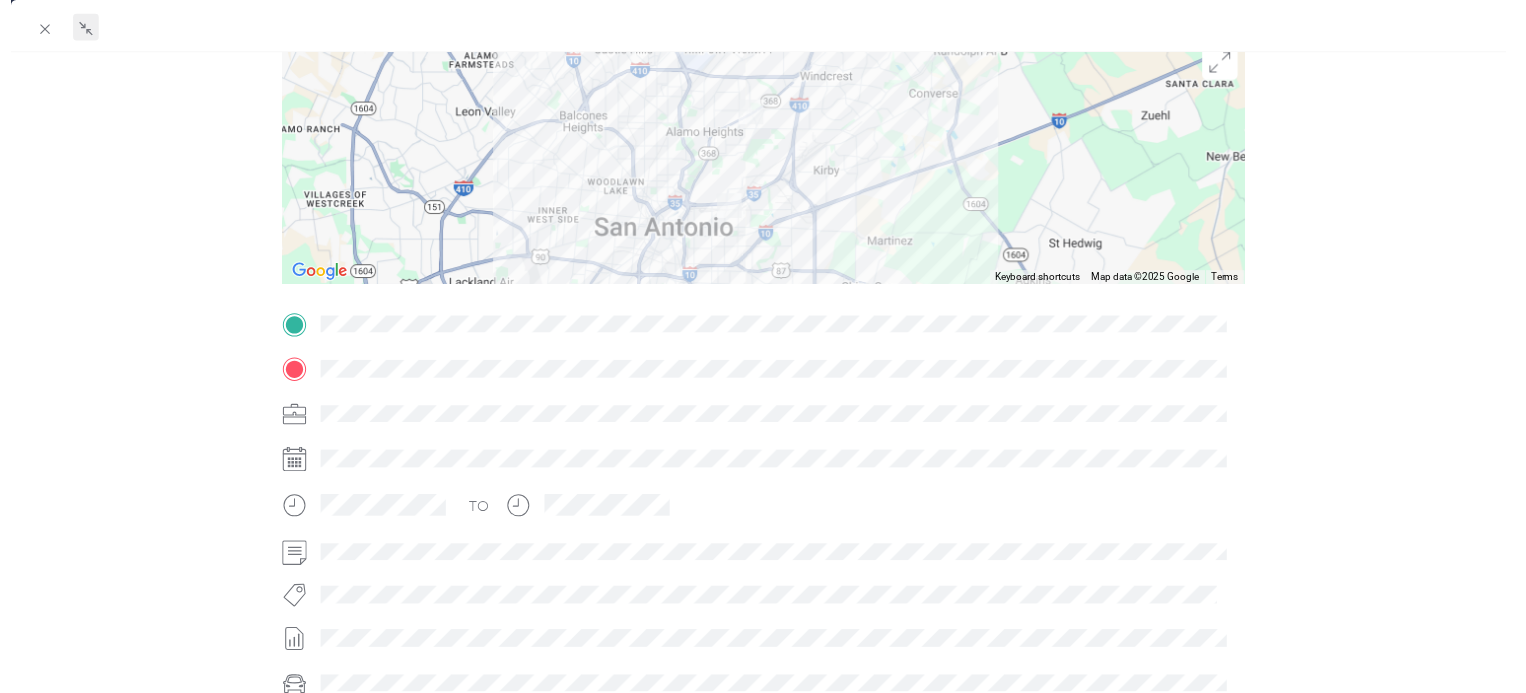 scroll, scrollTop: 200, scrollLeft: 0, axis: vertical 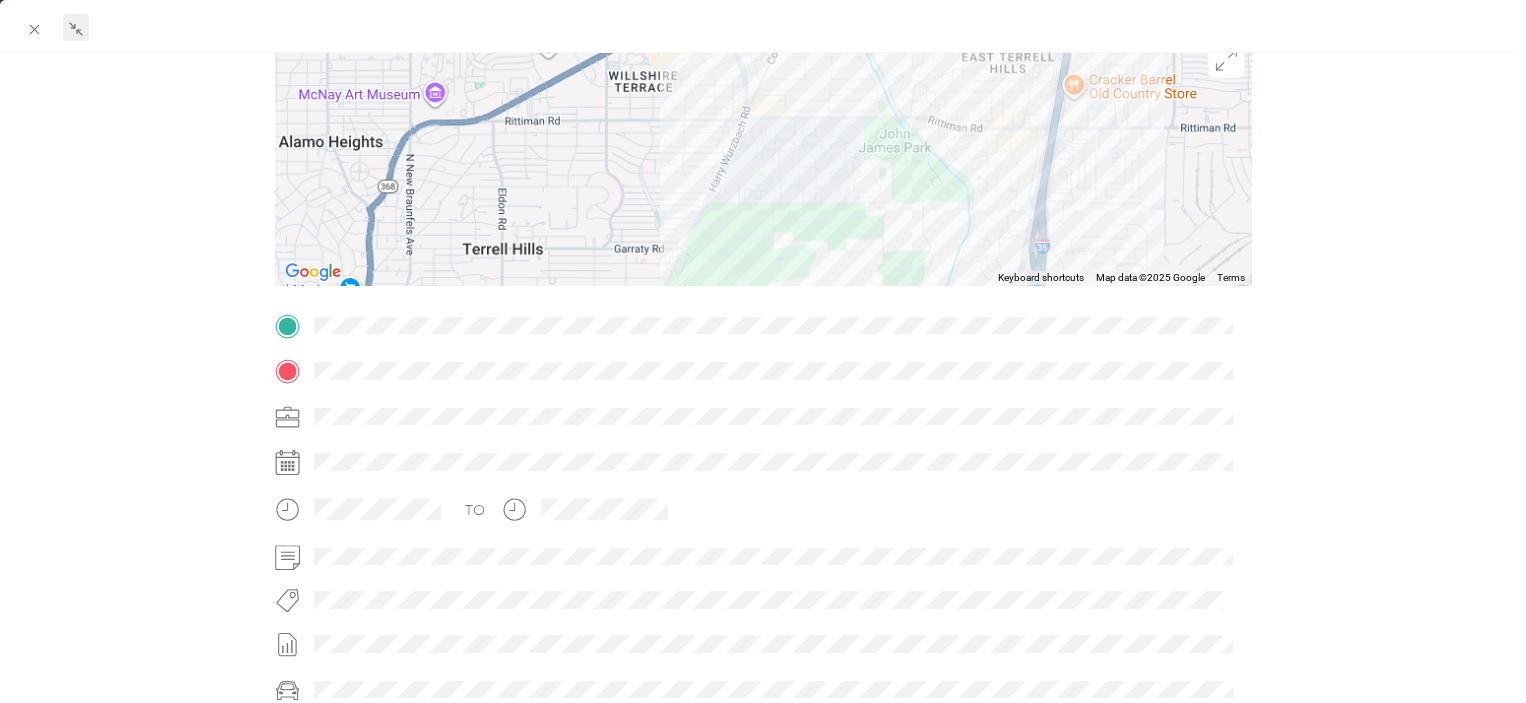 click on "Trip details This trip cannot be edited because it is either under review, approved, or paid. Contact your Team Manager to edit it. 7.8 Miles 5.46 Value  To navigate the map with touch gestures double-tap and hold your finger on the map, then drag the map. ← Move left → Move right ↑ Move up ↓ Move down + Zoom in - Zoom out Home Jump left by 75% End Jump right by 75% Page Up Jump up by 75% Page Down Jump down by 75% Keyboard shortcuts Map Data Map data ©2025 Google Map data ©2025 Google 500 m  Click to toggle between metric and imperial units Terms Report a map error TO" at bounding box center [762, 351] 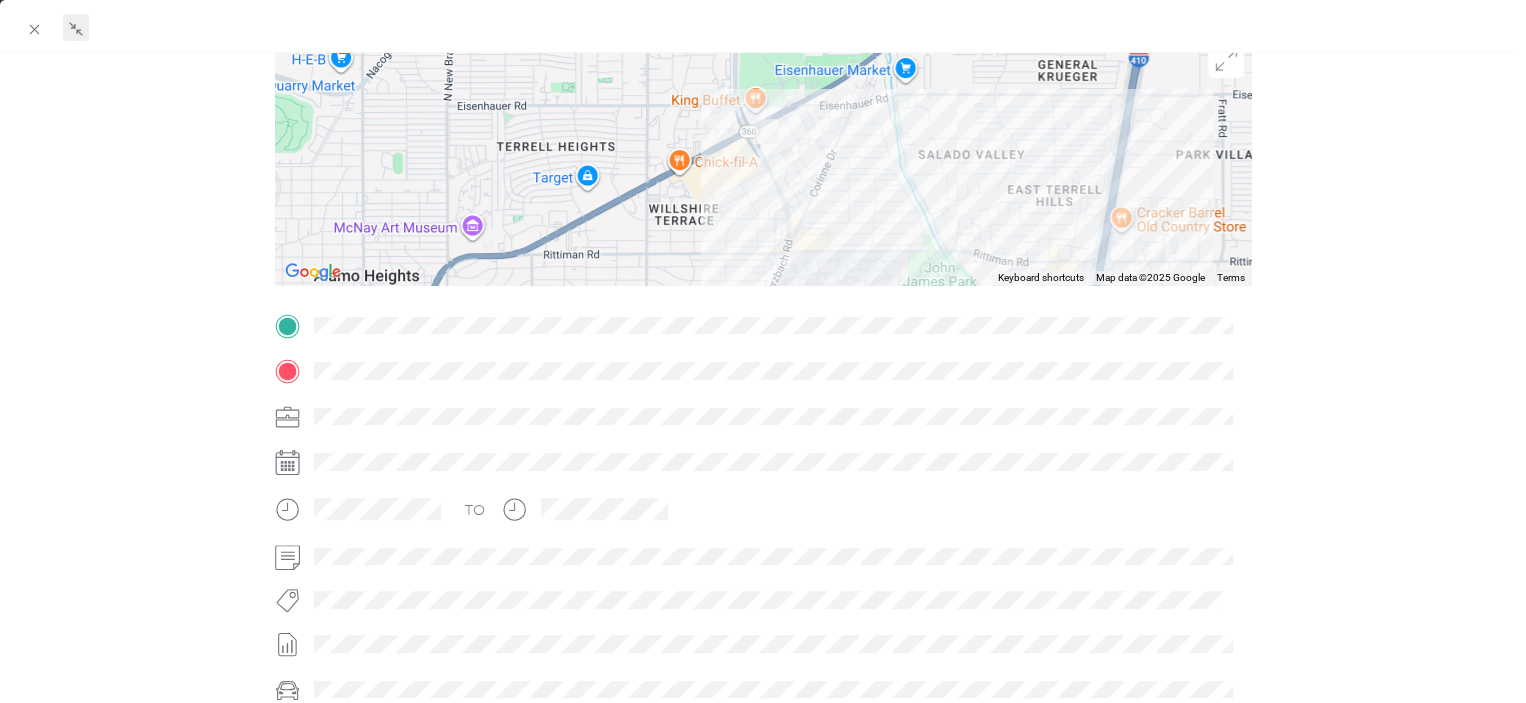 click at bounding box center (762, 160) 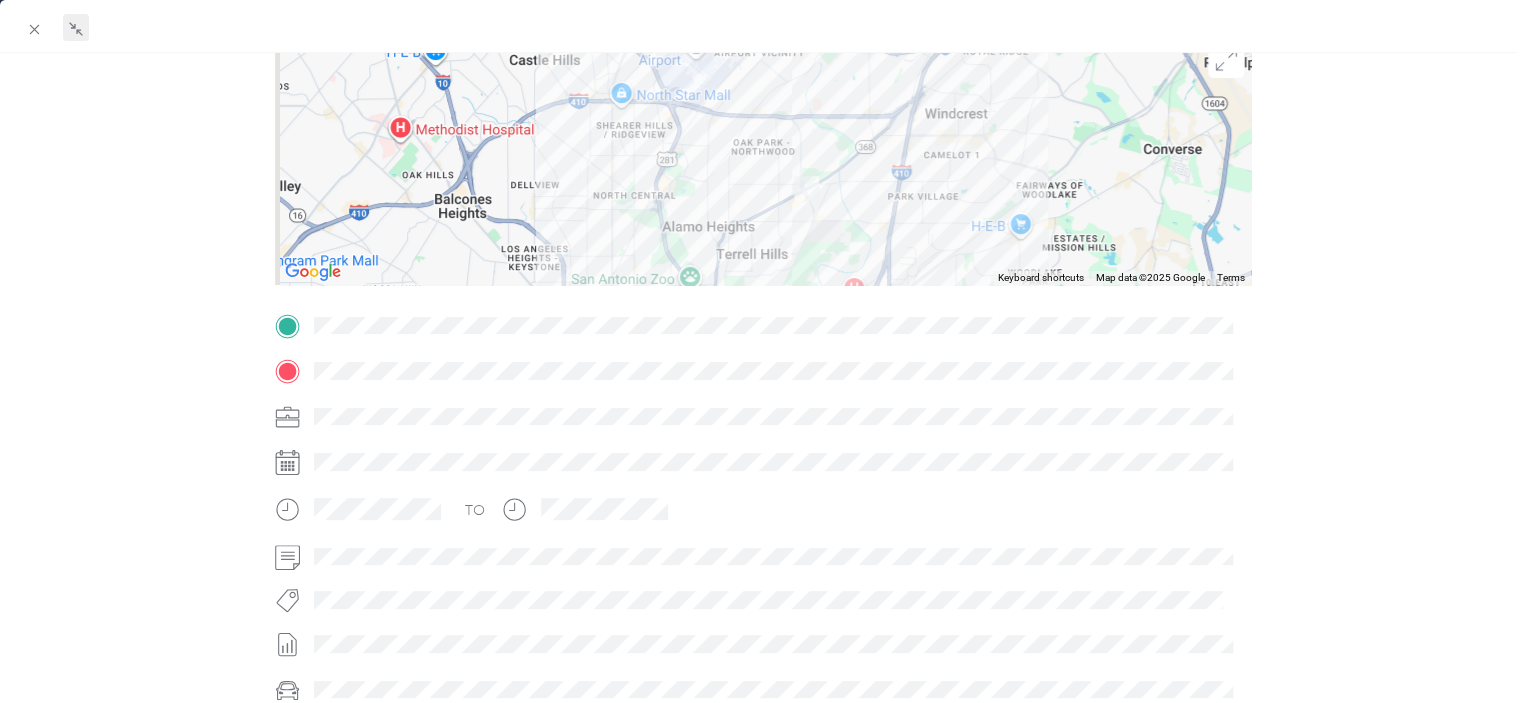 drag, startPoint x: 950, startPoint y: 242, endPoint x: 940, endPoint y: 120, distance: 122.40915 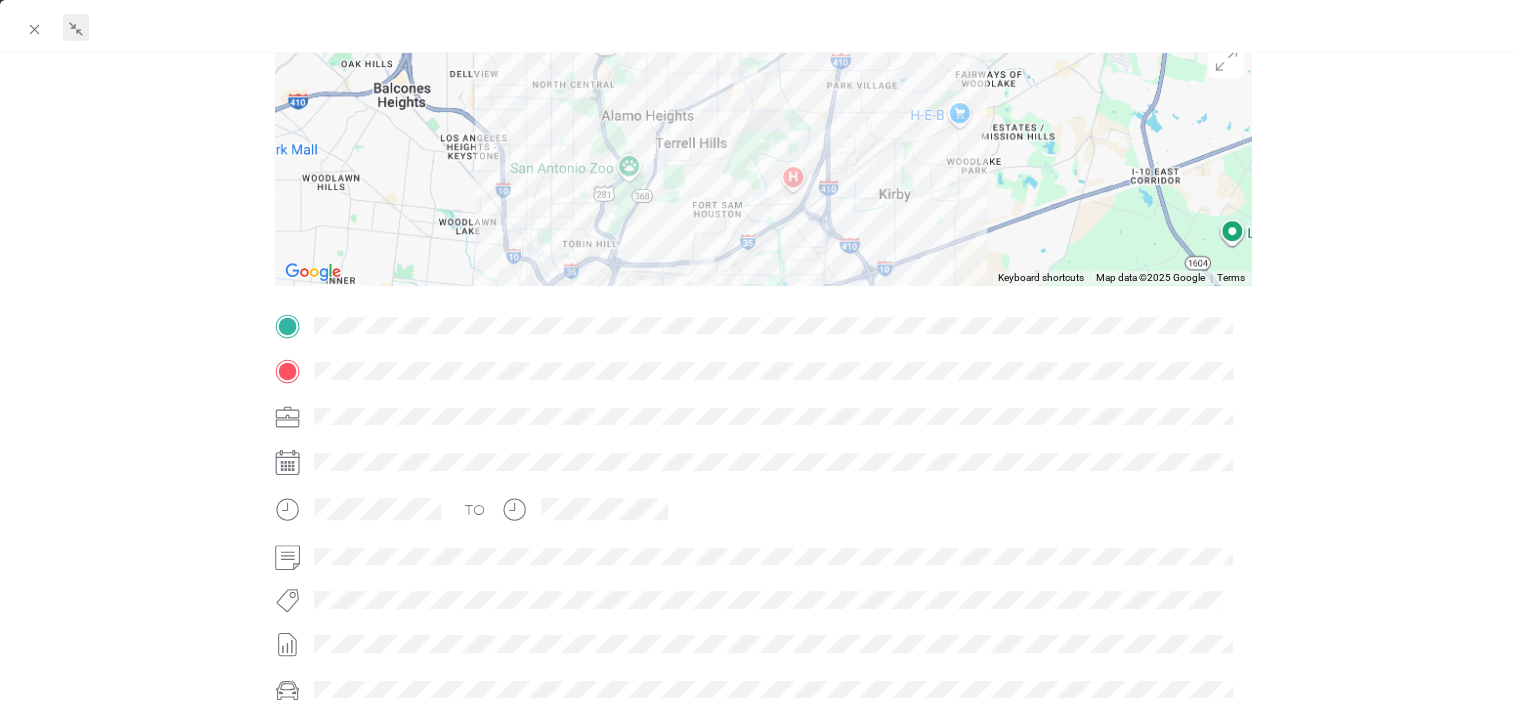 drag, startPoint x: 765, startPoint y: 268, endPoint x: 876, endPoint y: 186, distance: 138.00362 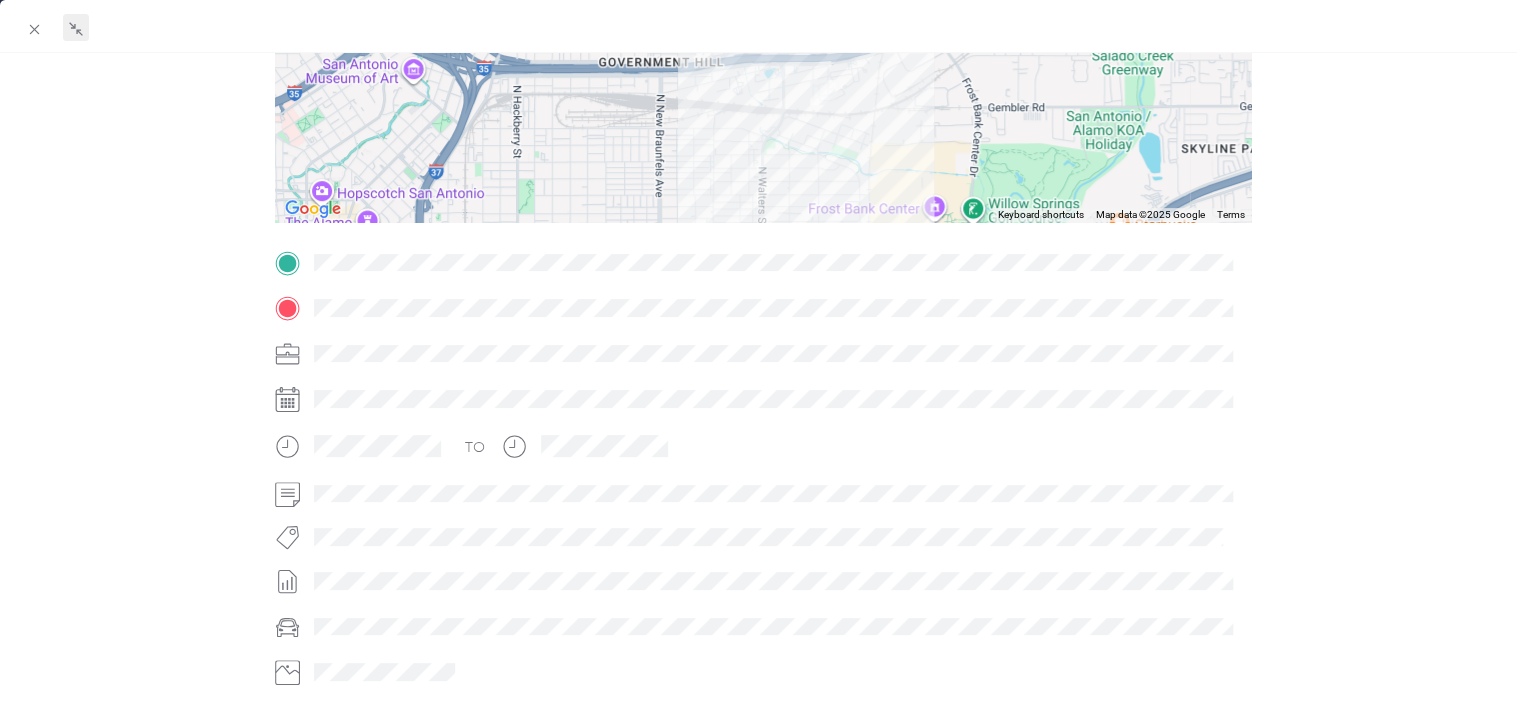scroll, scrollTop: 0, scrollLeft: 0, axis: both 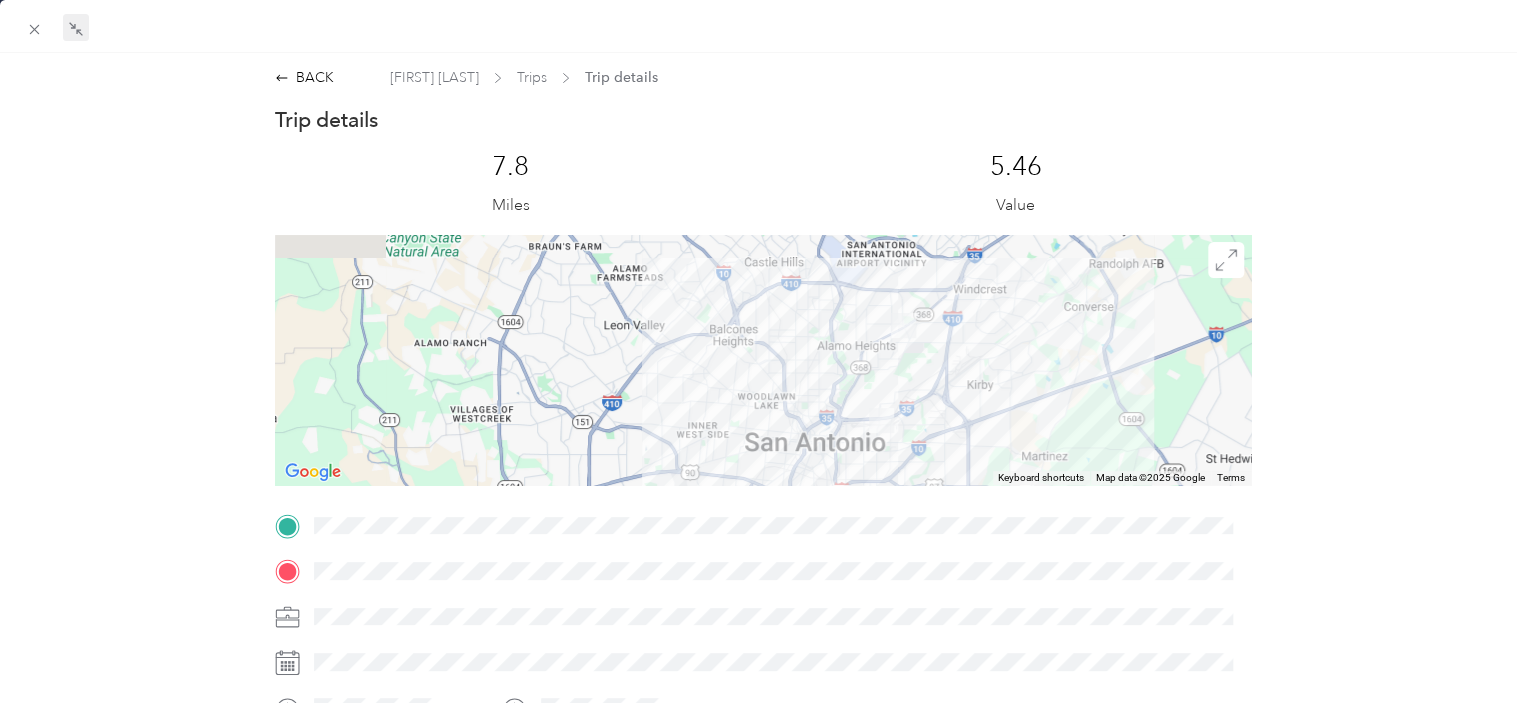 drag, startPoint x: 965, startPoint y: 321, endPoint x: 947, endPoint y: 434, distance: 114.424644 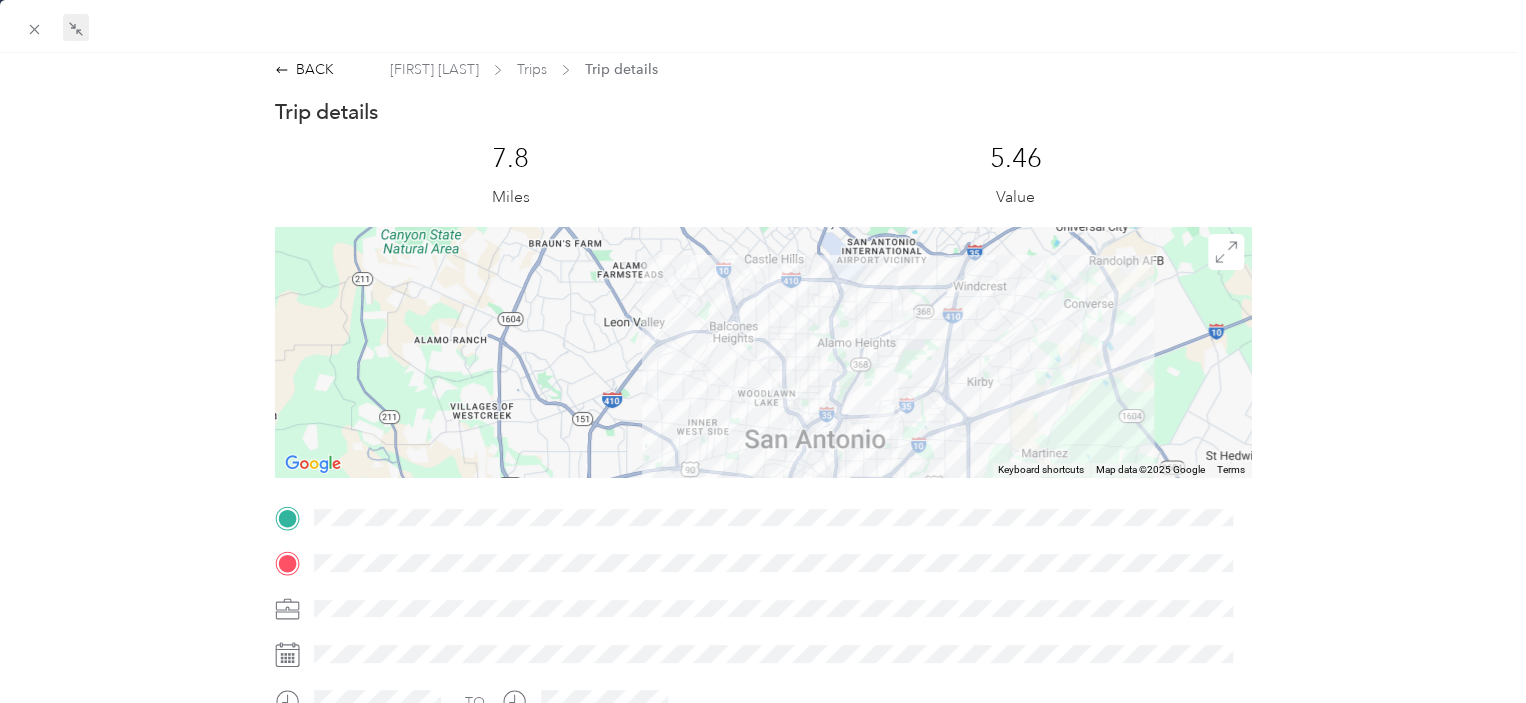 scroll, scrollTop: 0, scrollLeft: 0, axis: both 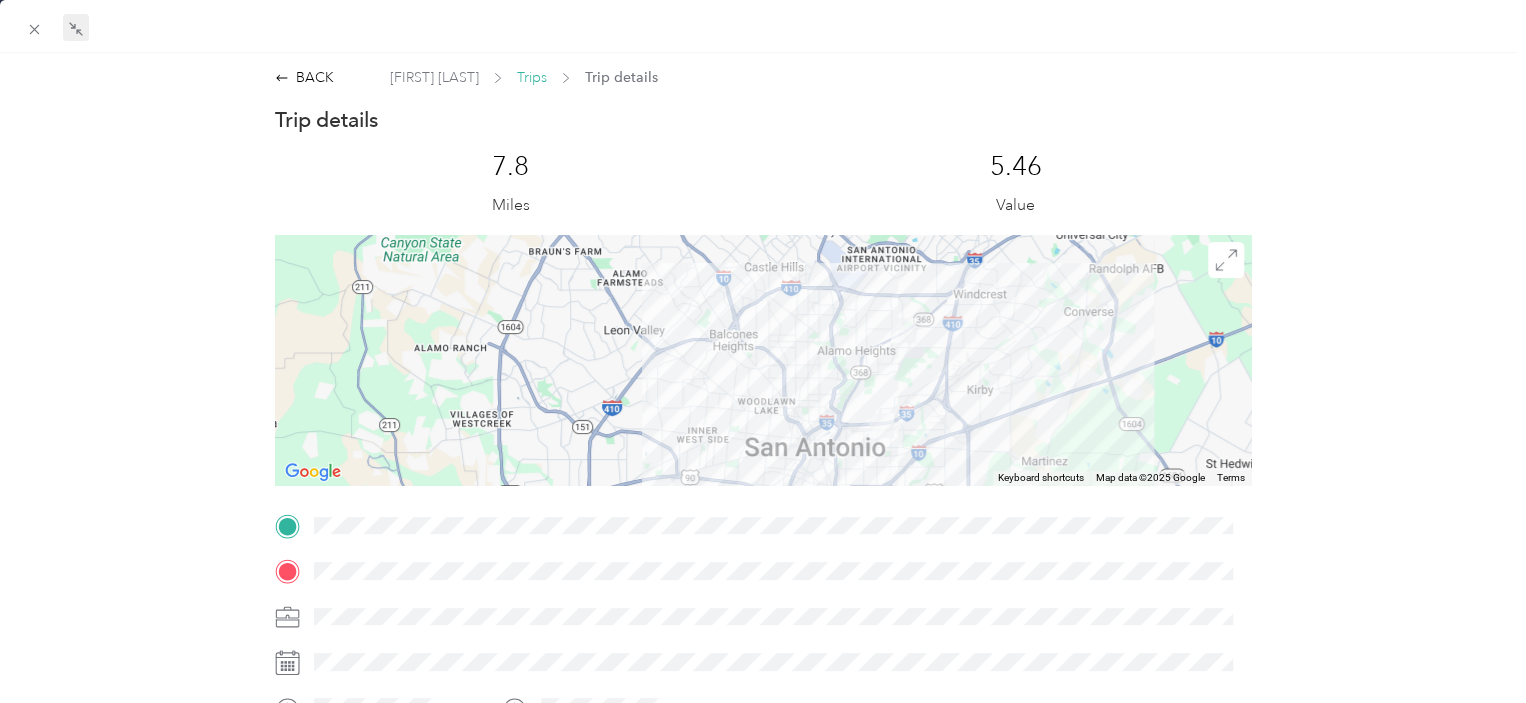 click on "Trips" at bounding box center [532, 77] 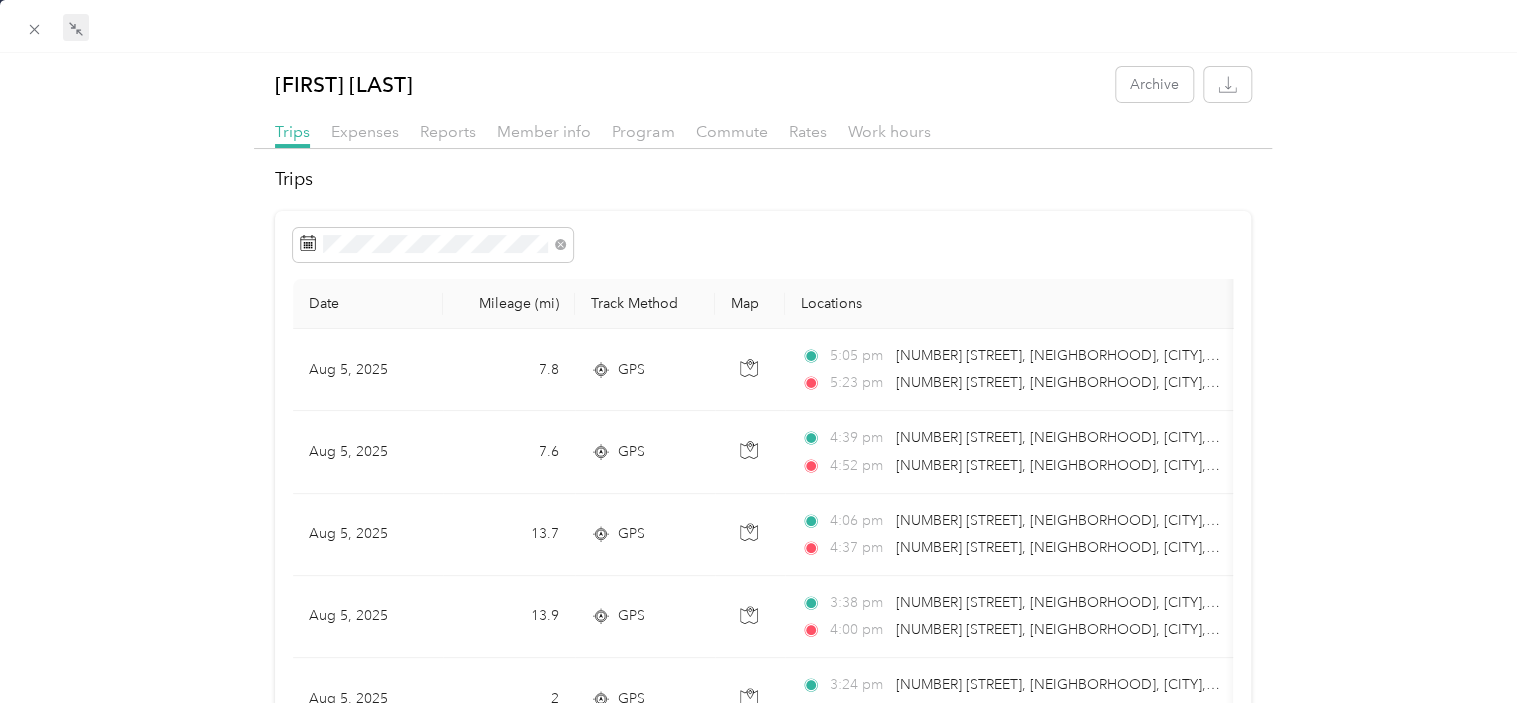 click on "Archive Trips Expenses Reports Member info Program Commute Rates Work hours Trips Date Mileage (mi) Track Method Map Locations Mileage value Purpose               Aug 5, 2025 7.8 GPS 5:05 pm [NUMBER] [STREET], [NEIGHBORHOOD], [CITY], [STATE] 5:23 pm [NUMBER] [STREET], [NEIGHBORHOOD], [CITY], [STATE] $5.46 True Mental Health Services Aug 5, 2025 7.6 GPS 4:39 pm [NUMBER] [STREET], [NEIGHBORHOOD], [CITY], [STATE] 4:52 pm [NUMBER] [STREET], [NEIGHBORHOOD], [CITY], [STATE] $5.32 True Mental Health Services Aug 5, 2025 13.7 GPS 4:06 pm [NUMBER] [STREET], [NEIGHBORHOOD], [CITY], [STATE] 4:37 pm [NUMBER] [STREET], [NEIGHBORHOOD], [CITY], [STATE] $9.59 True Mental Health Services Aug 5, 2025 13.9 GPS 3:38 pm [NUMBER] [STREET], [NEIGHBORHOOD], [CITY], [STATE] 4:00 pm [NUMBER] [STREET], [NEIGHBORHOOD], [CITY], [STATE] $9.73 True Mental Health Services Aug 5, 2025 2 GPS 3:24 pm [NUMBER] [STREET], [NEIGHBORHOOD], [CITY], [STATE] 3:29 pm $1.40 True Mental Health Services Aug 5, 2025" at bounding box center (763, 1273) 